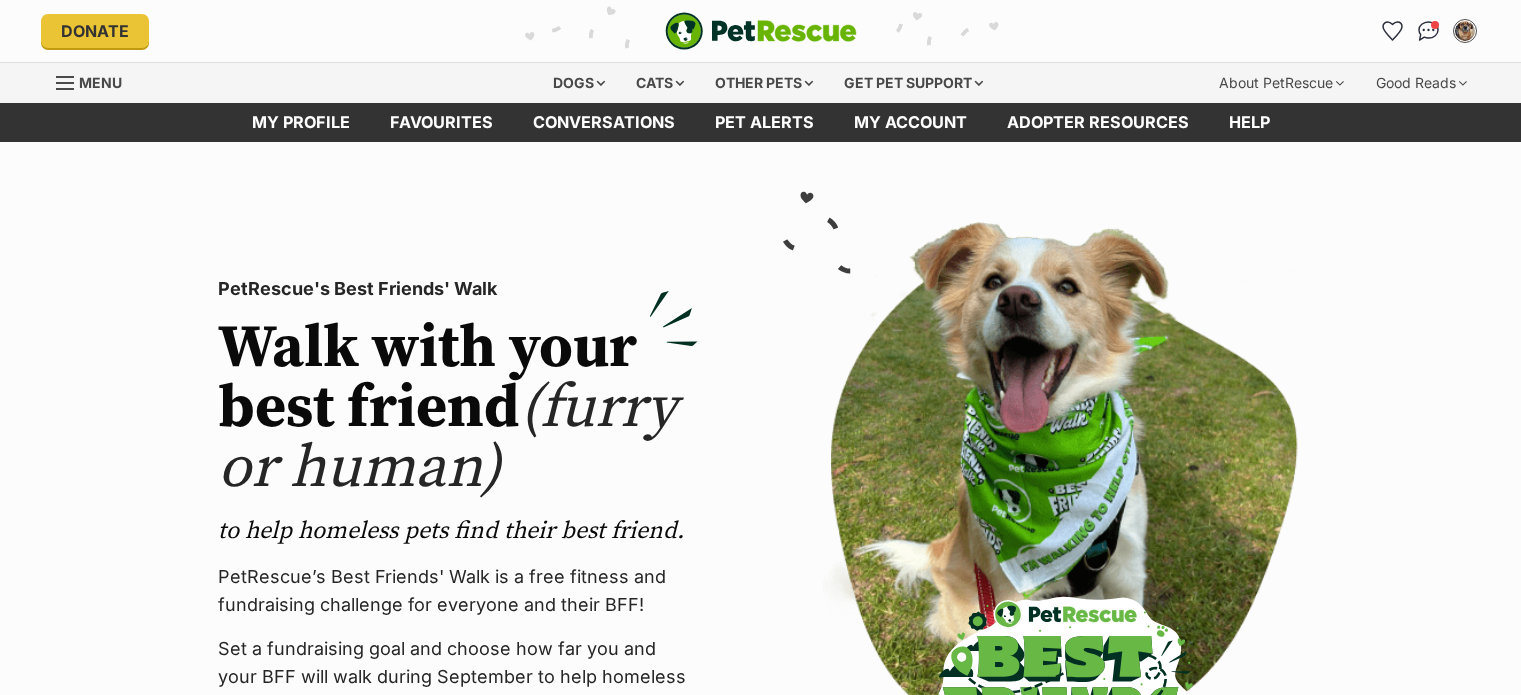 scroll, scrollTop: 0, scrollLeft: 0, axis: both 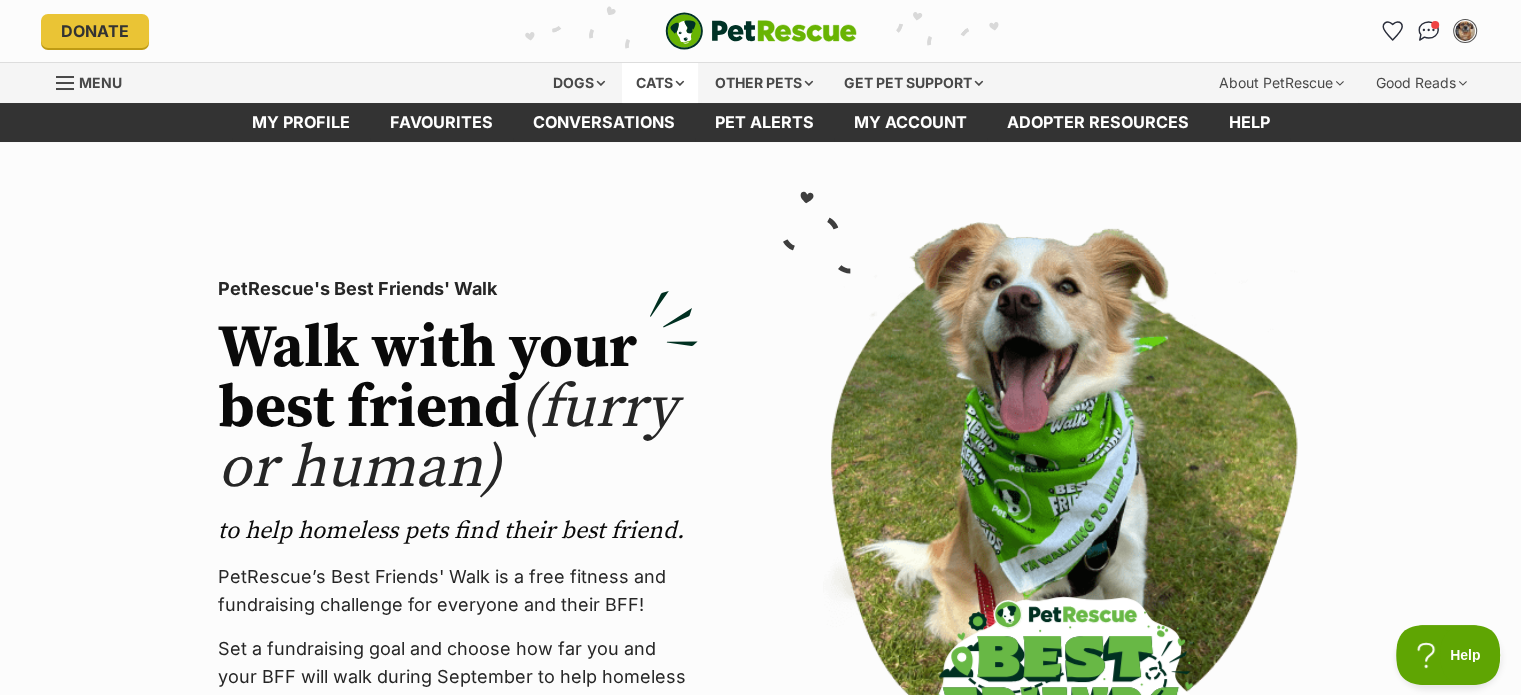 click on "Cats" at bounding box center (660, 83) 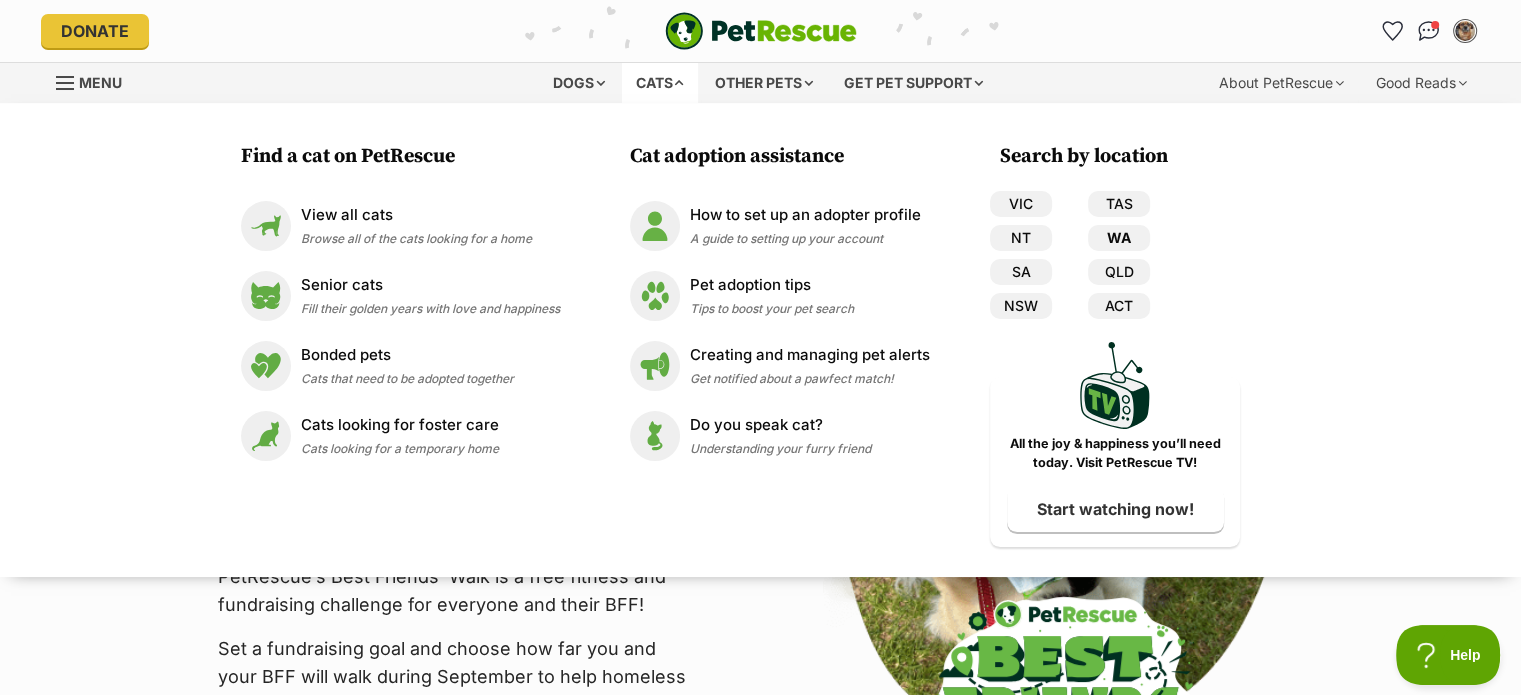 click on "WA" at bounding box center (1119, 238) 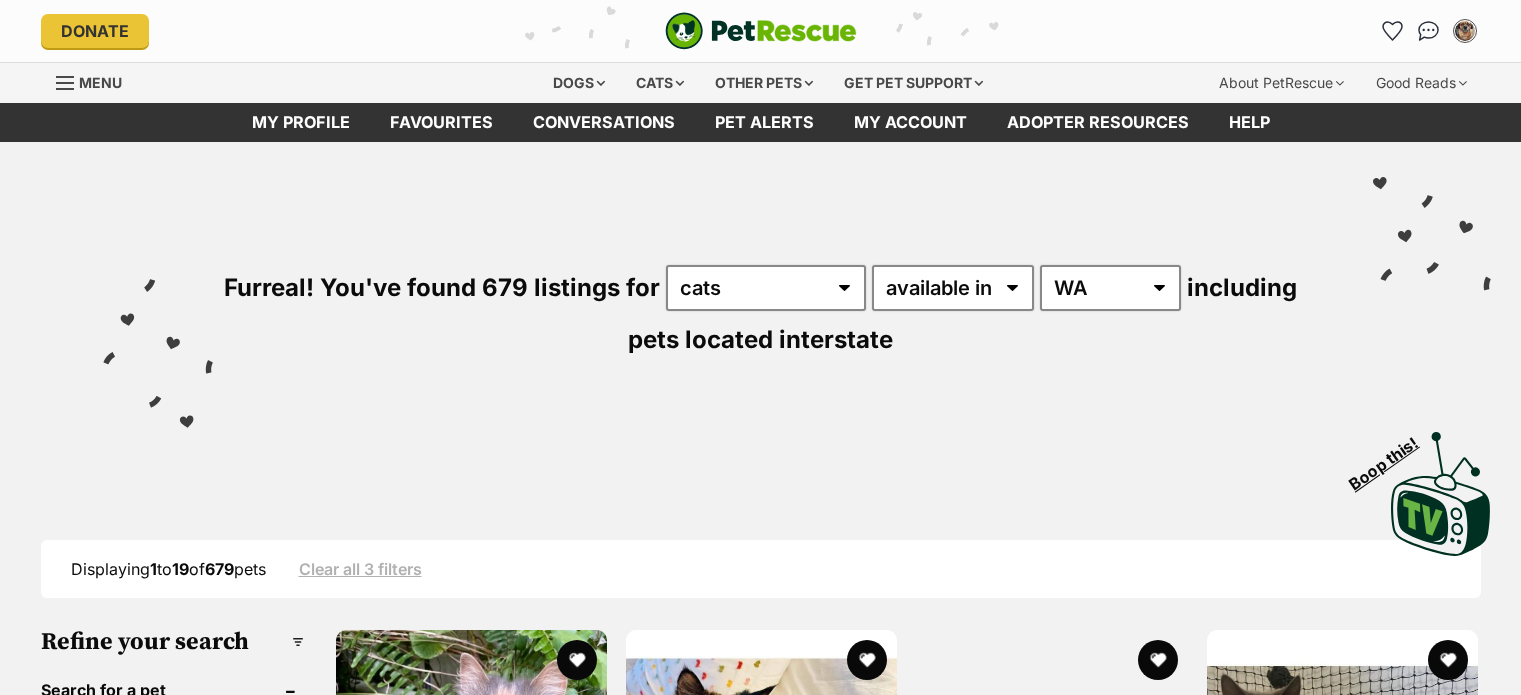 scroll, scrollTop: 0, scrollLeft: 0, axis: both 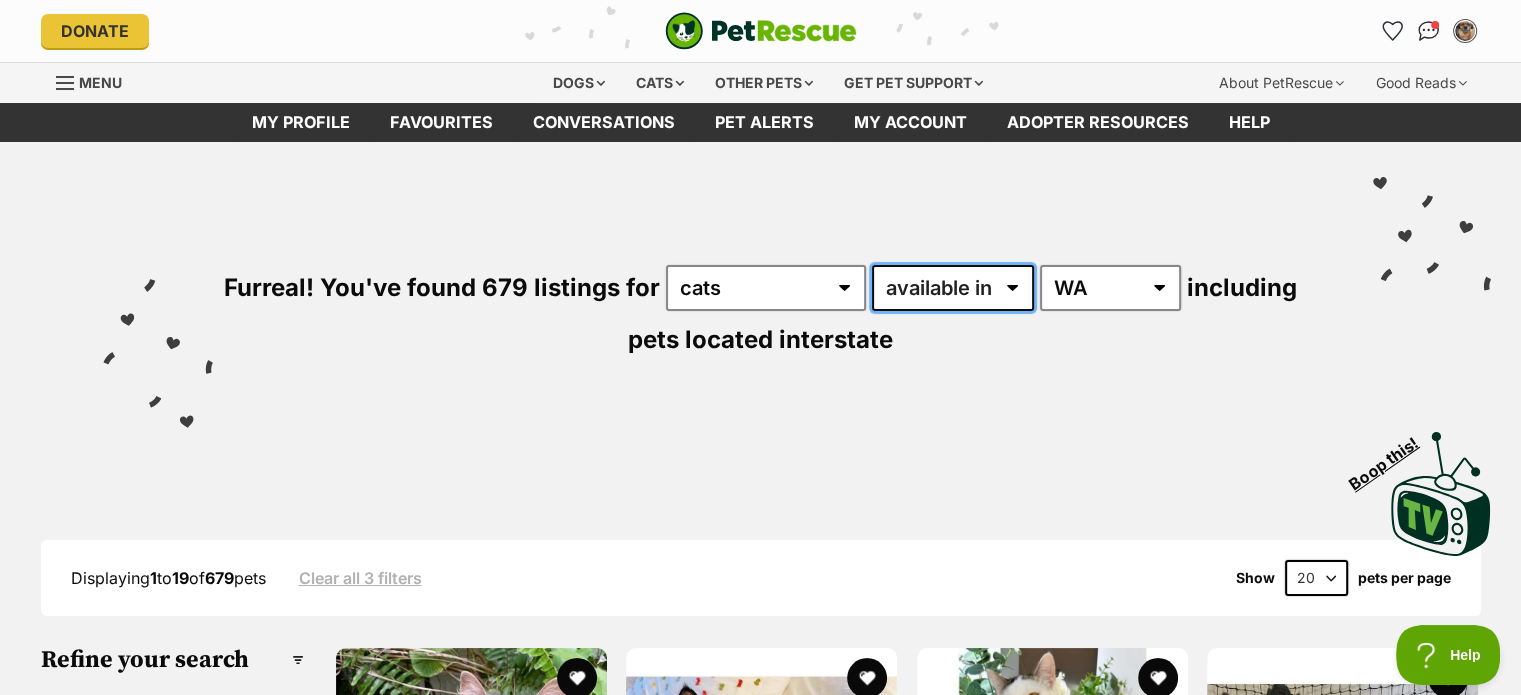 click on "available in
located in" at bounding box center [953, 288] 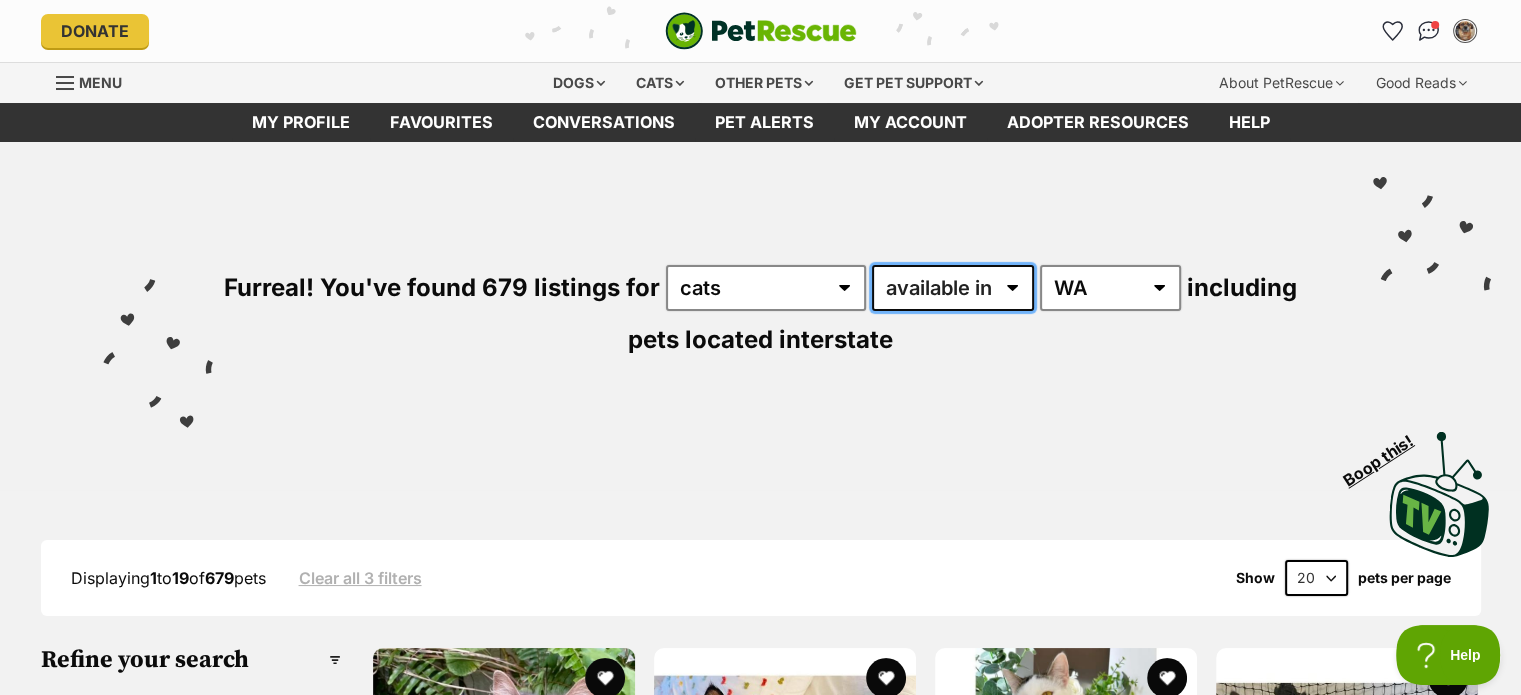 select on "disabled" 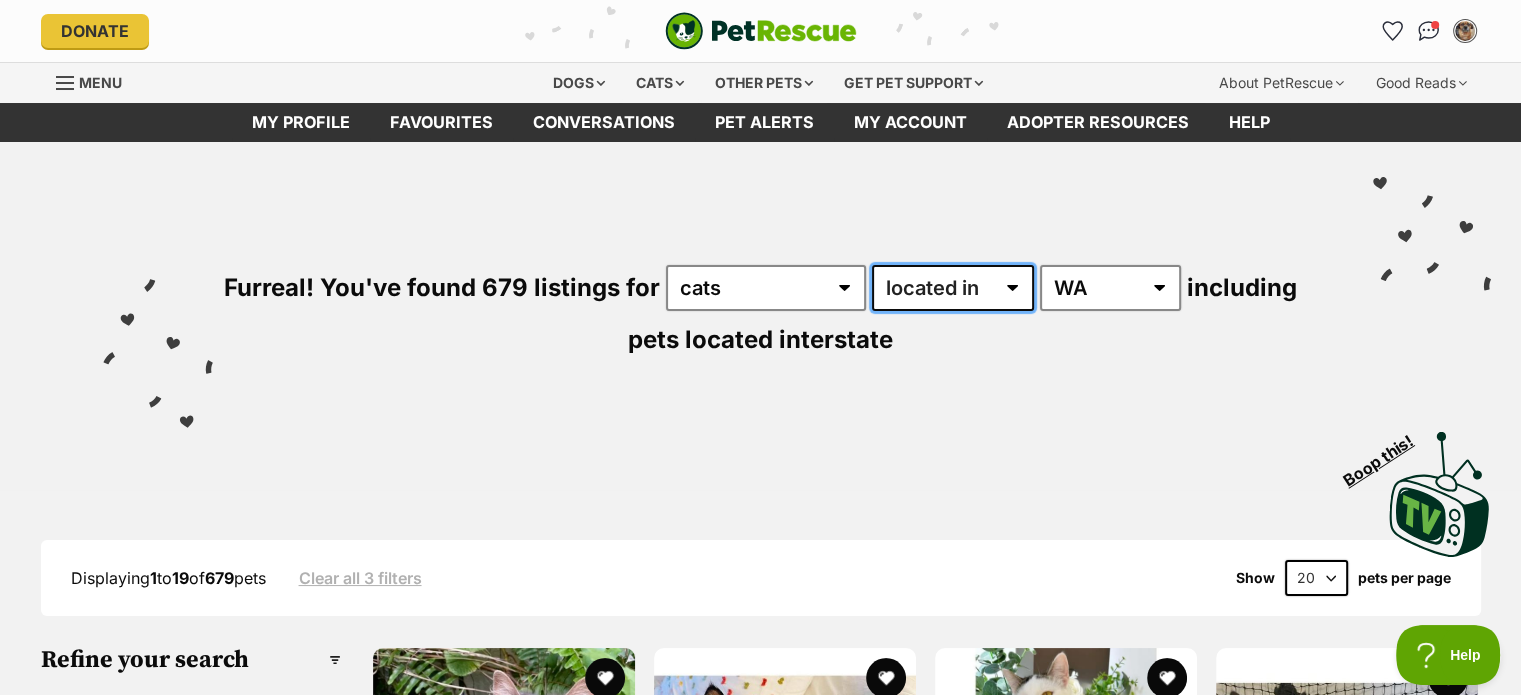 click on "available in
located in" at bounding box center [953, 288] 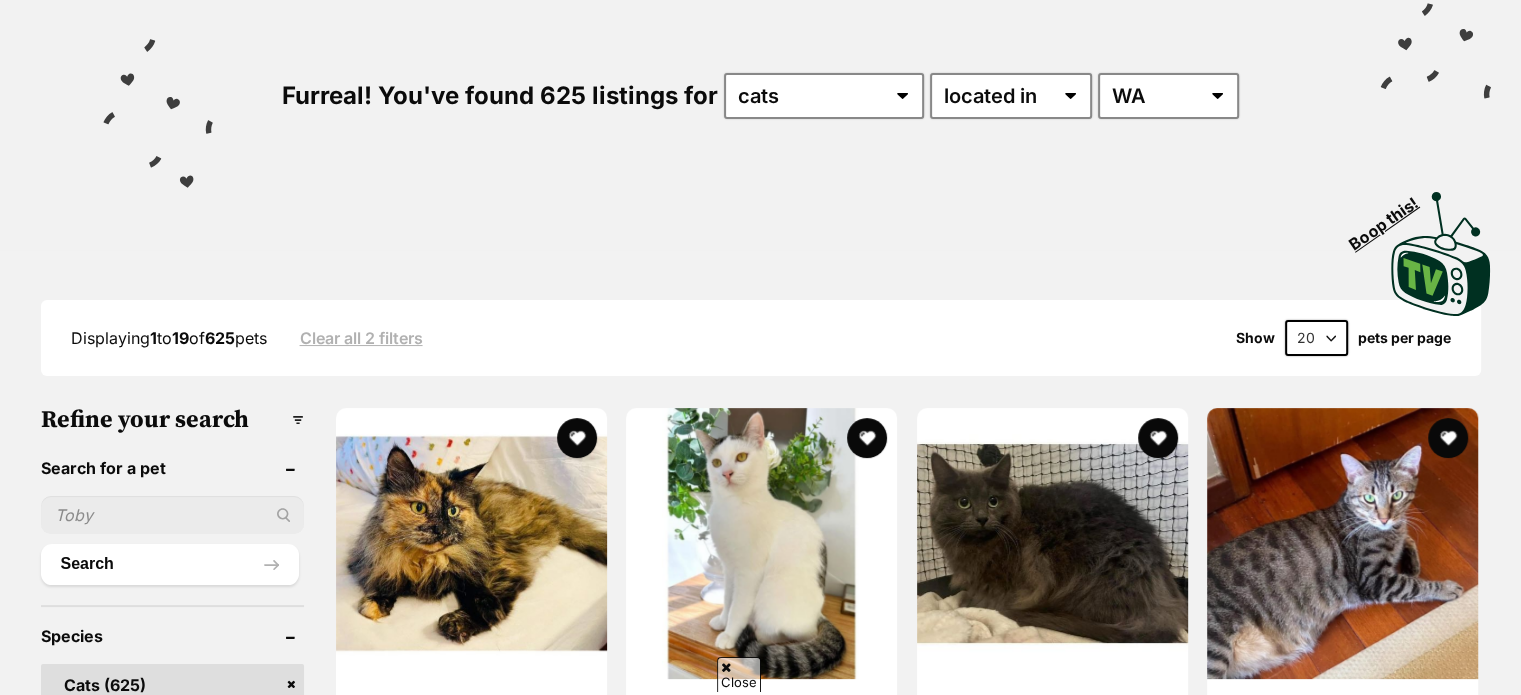 scroll, scrollTop: 300, scrollLeft: 0, axis: vertical 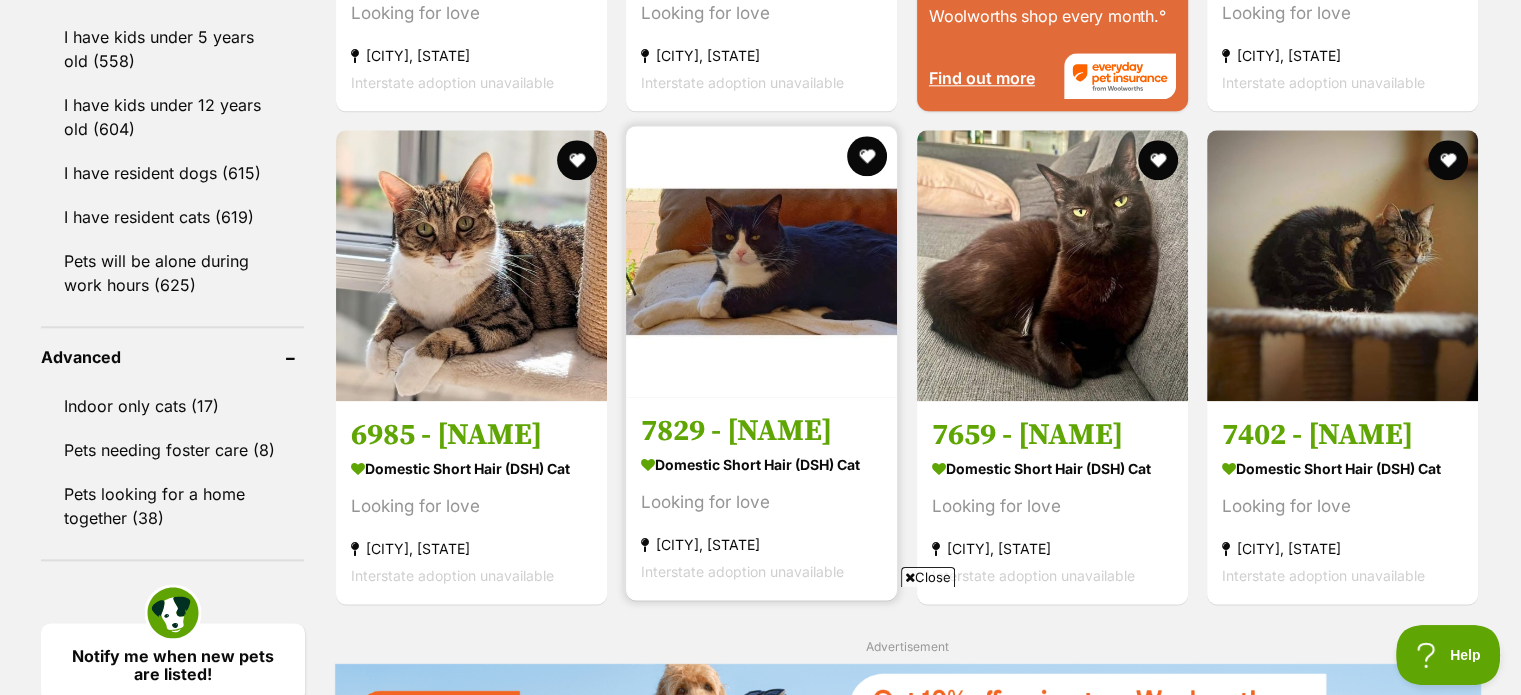 click at bounding box center (761, 261) 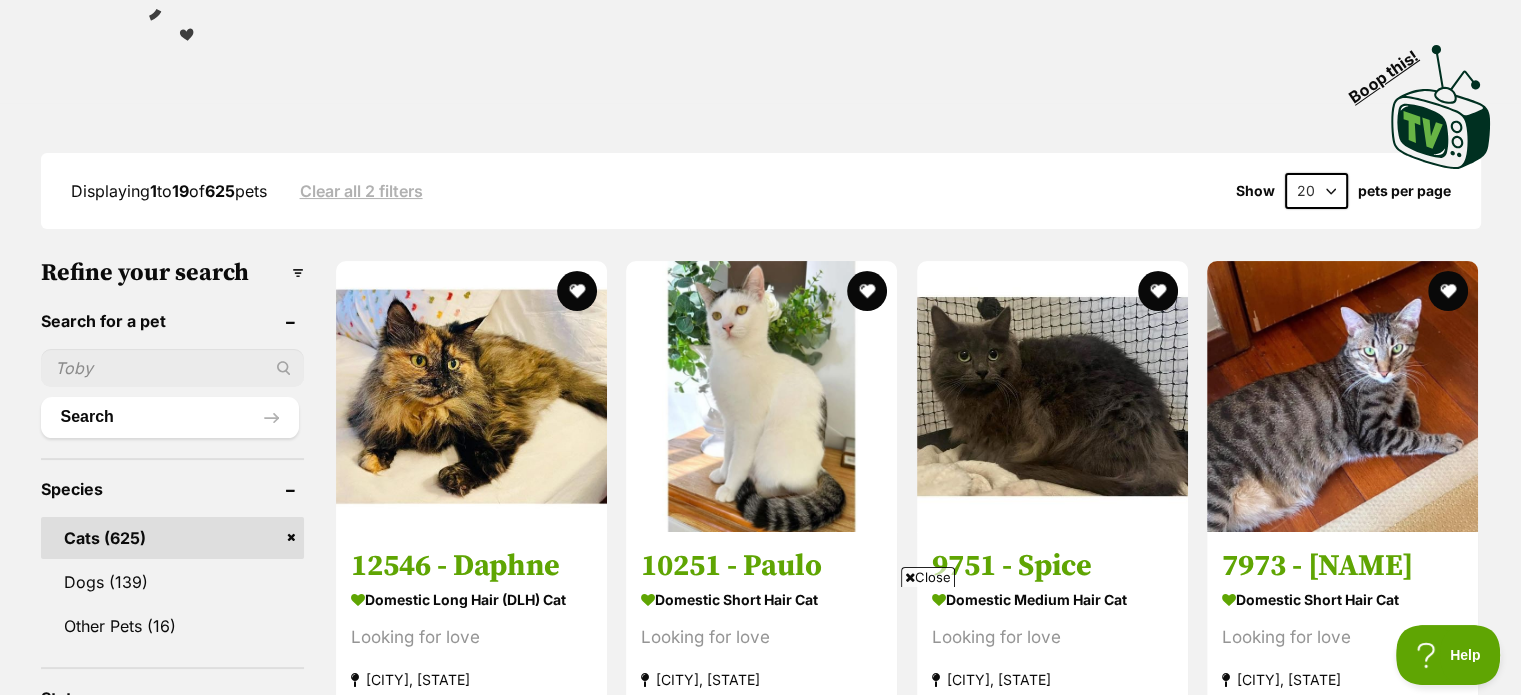 scroll, scrollTop: 200, scrollLeft: 0, axis: vertical 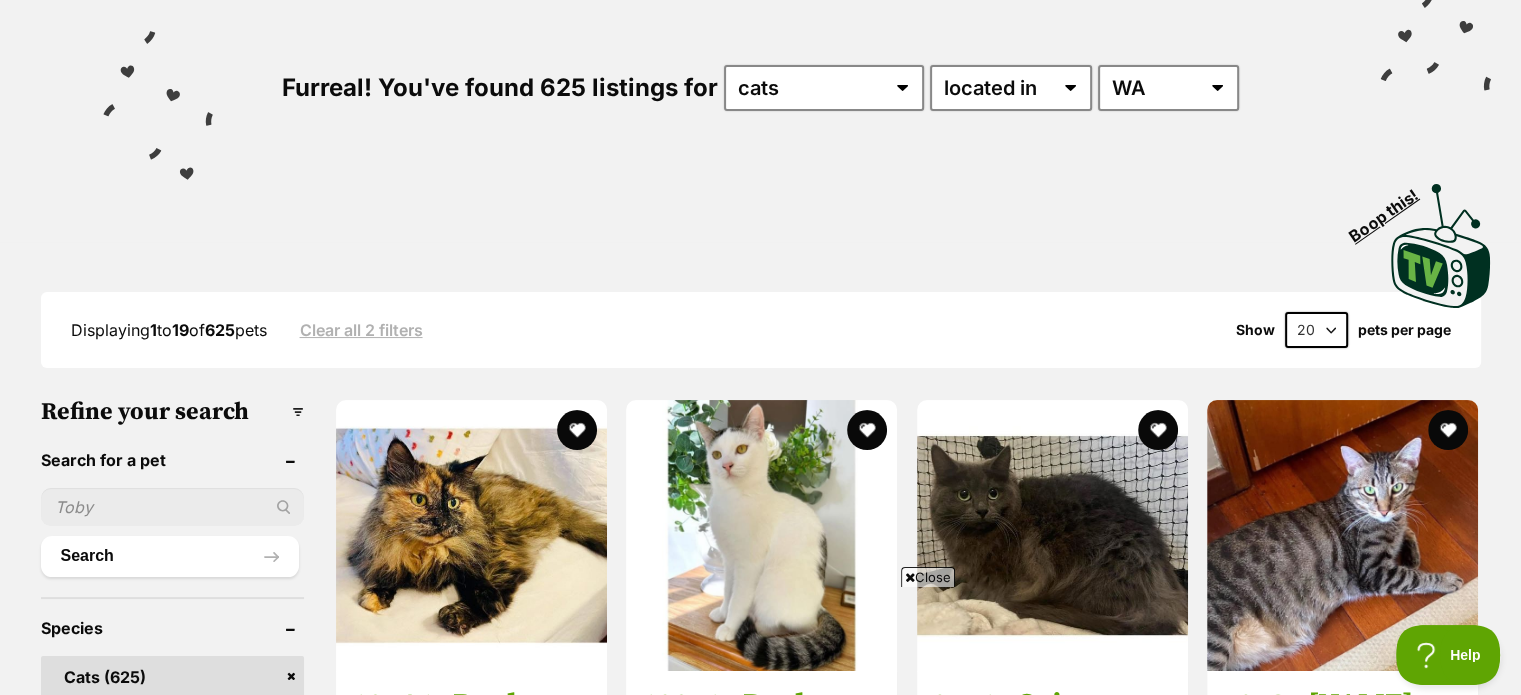 click on "20 40 60" at bounding box center (1316, 330) 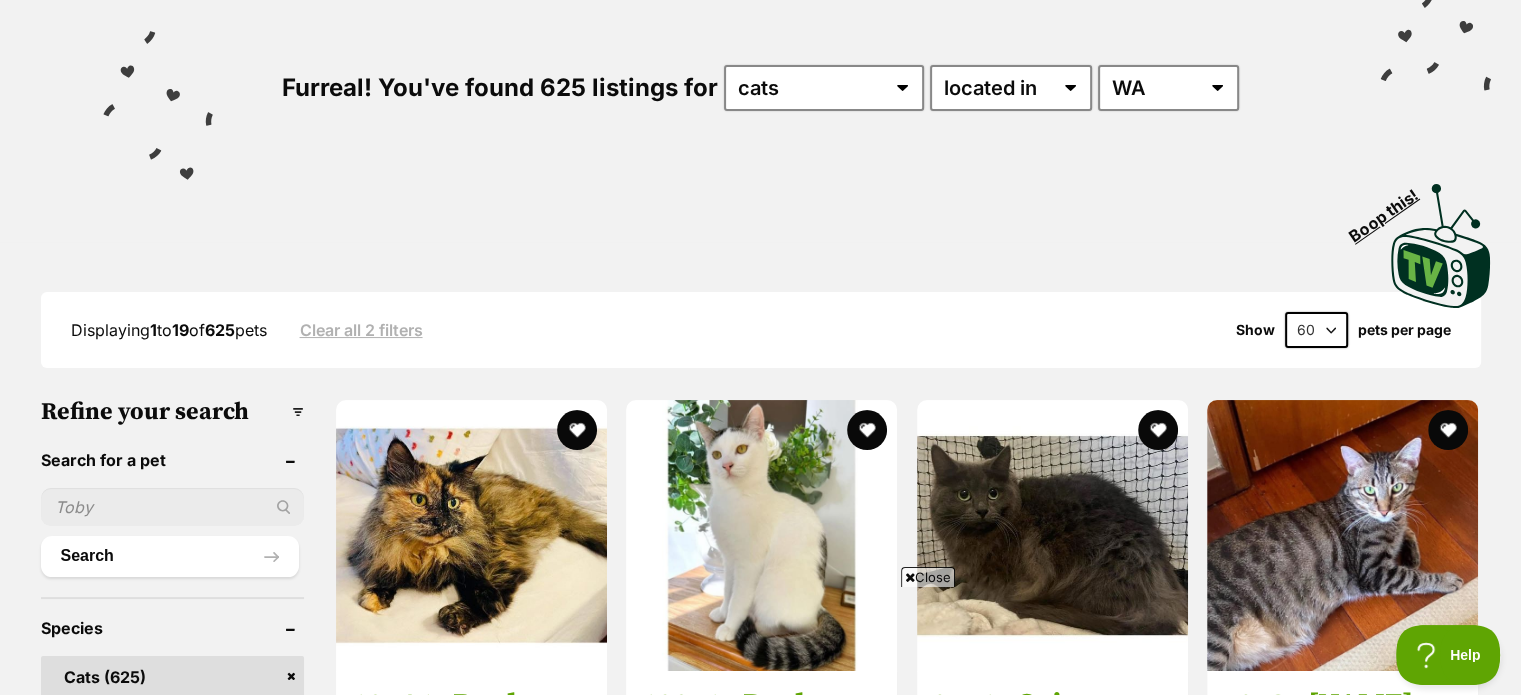 click on "20 40 60" at bounding box center [1316, 330] 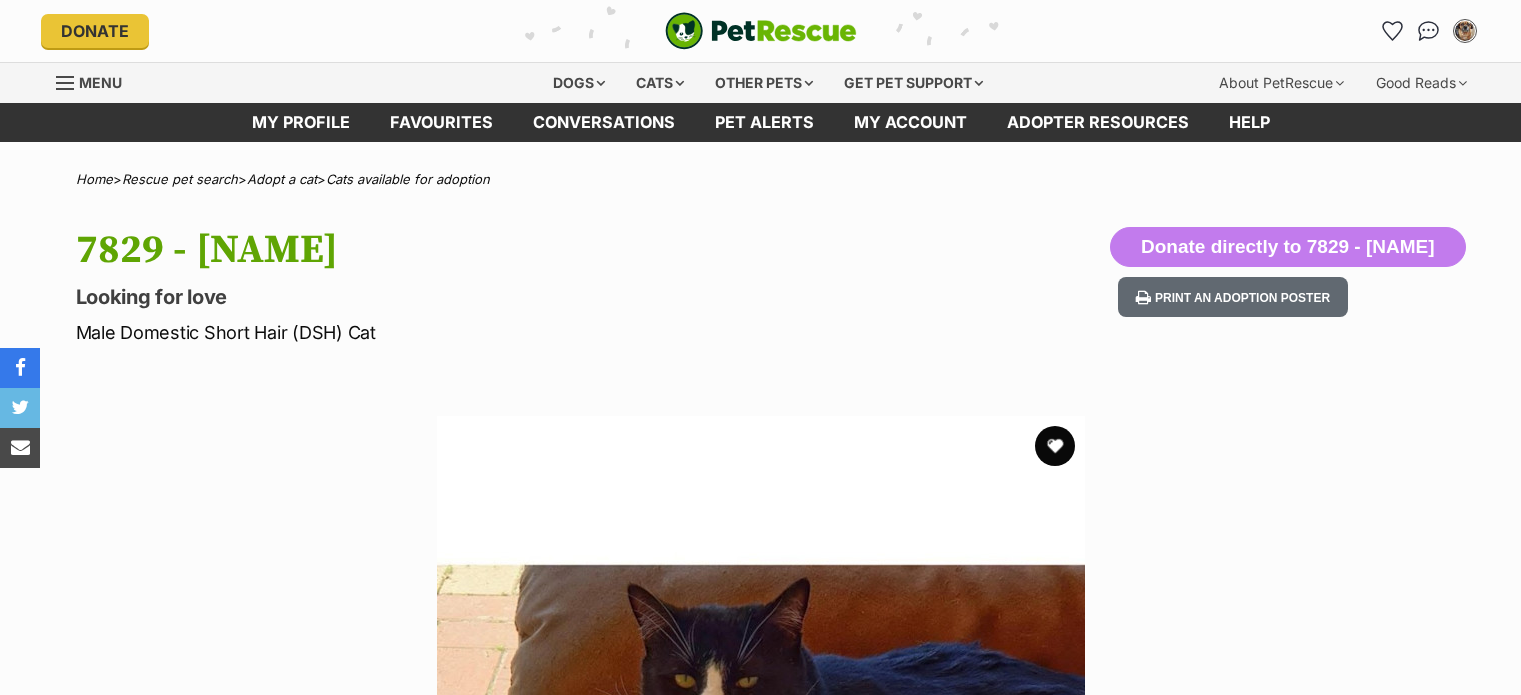 scroll, scrollTop: 0, scrollLeft: 0, axis: both 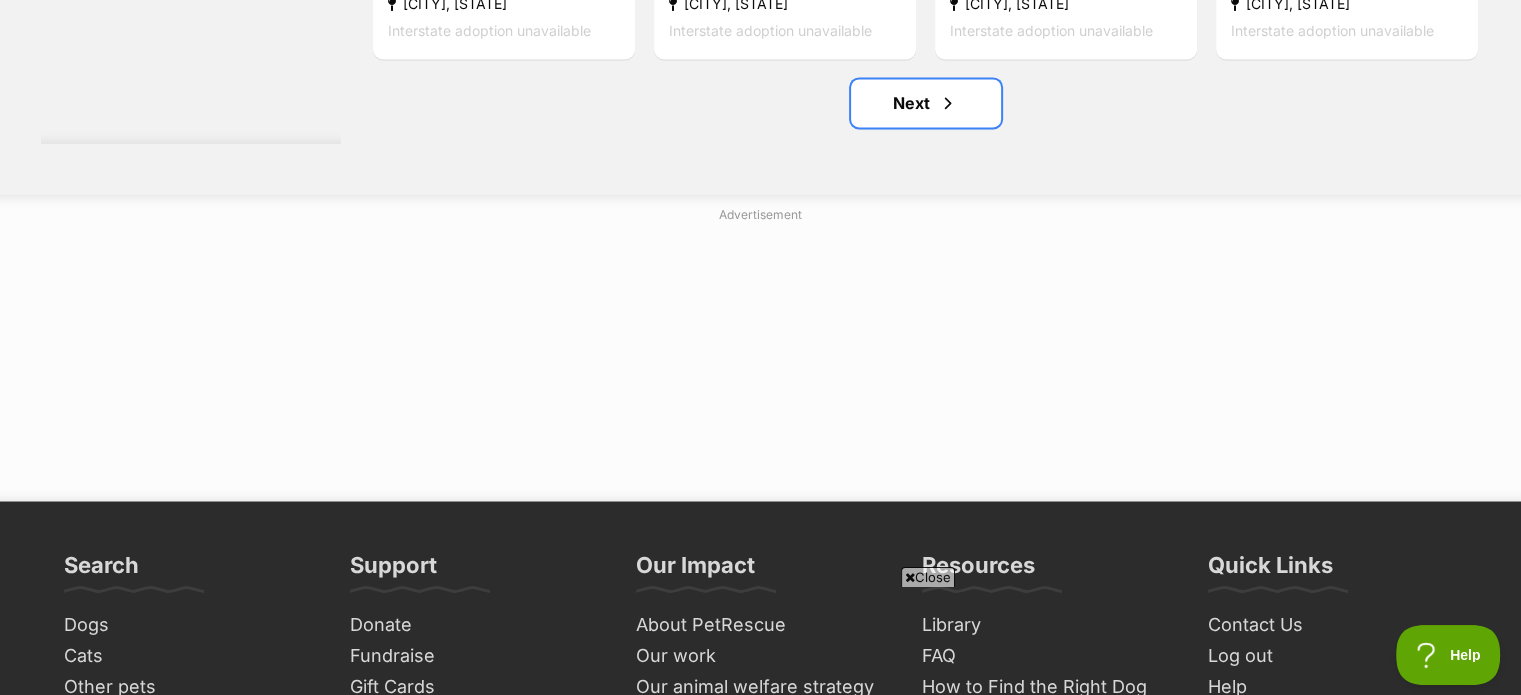 drag, startPoint x: 940, startPoint y: 111, endPoint x: 965, endPoint y: 166, distance: 60.41523 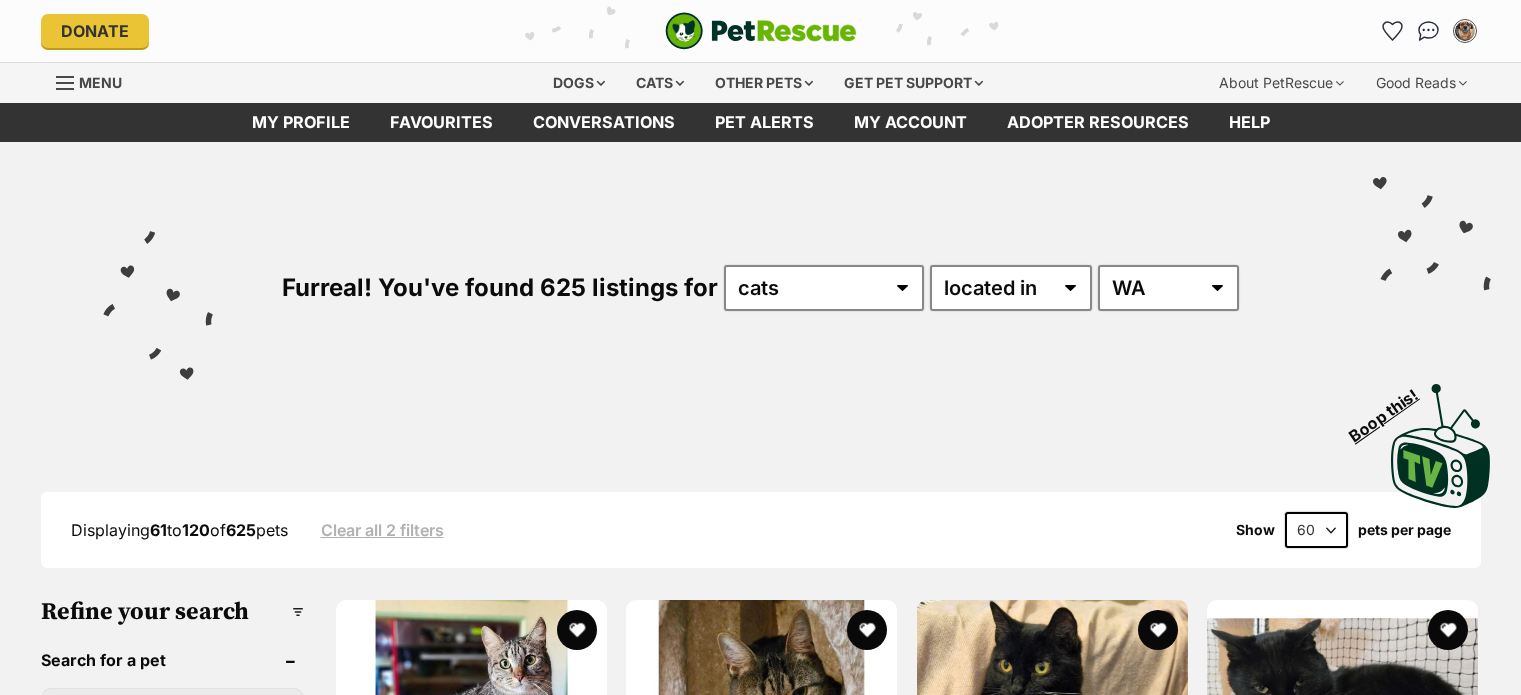 scroll, scrollTop: 0, scrollLeft: 0, axis: both 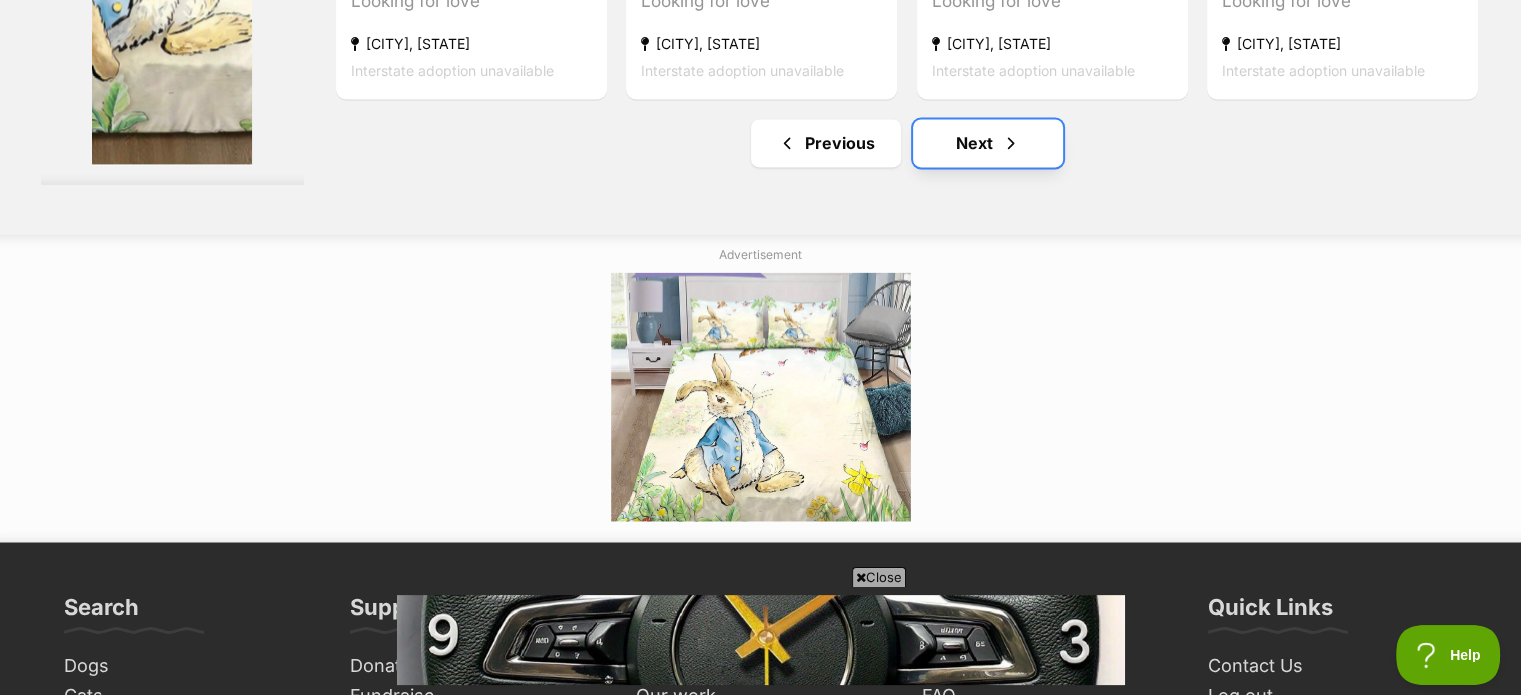 click on "Next" at bounding box center (988, 143) 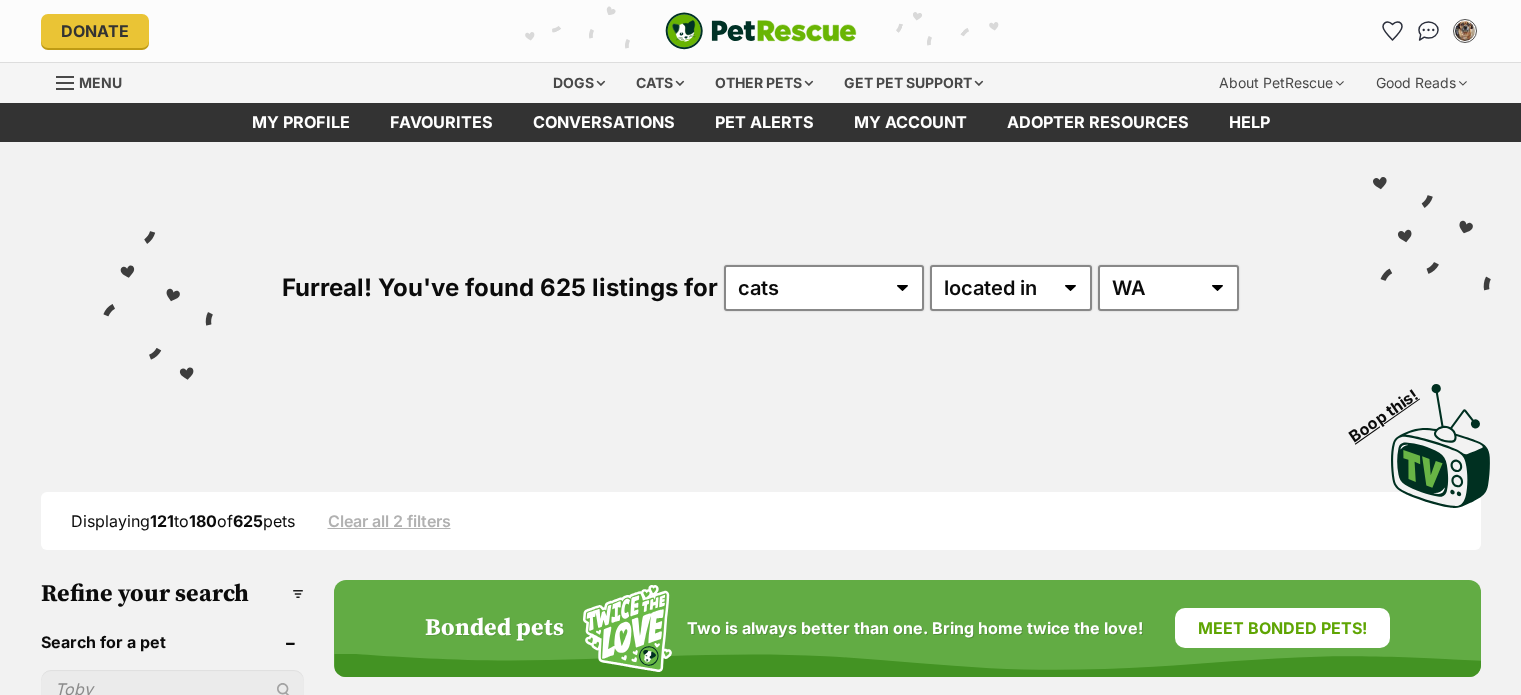 scroll, scrollTop: 0, scrollLeft: 0, axis: both 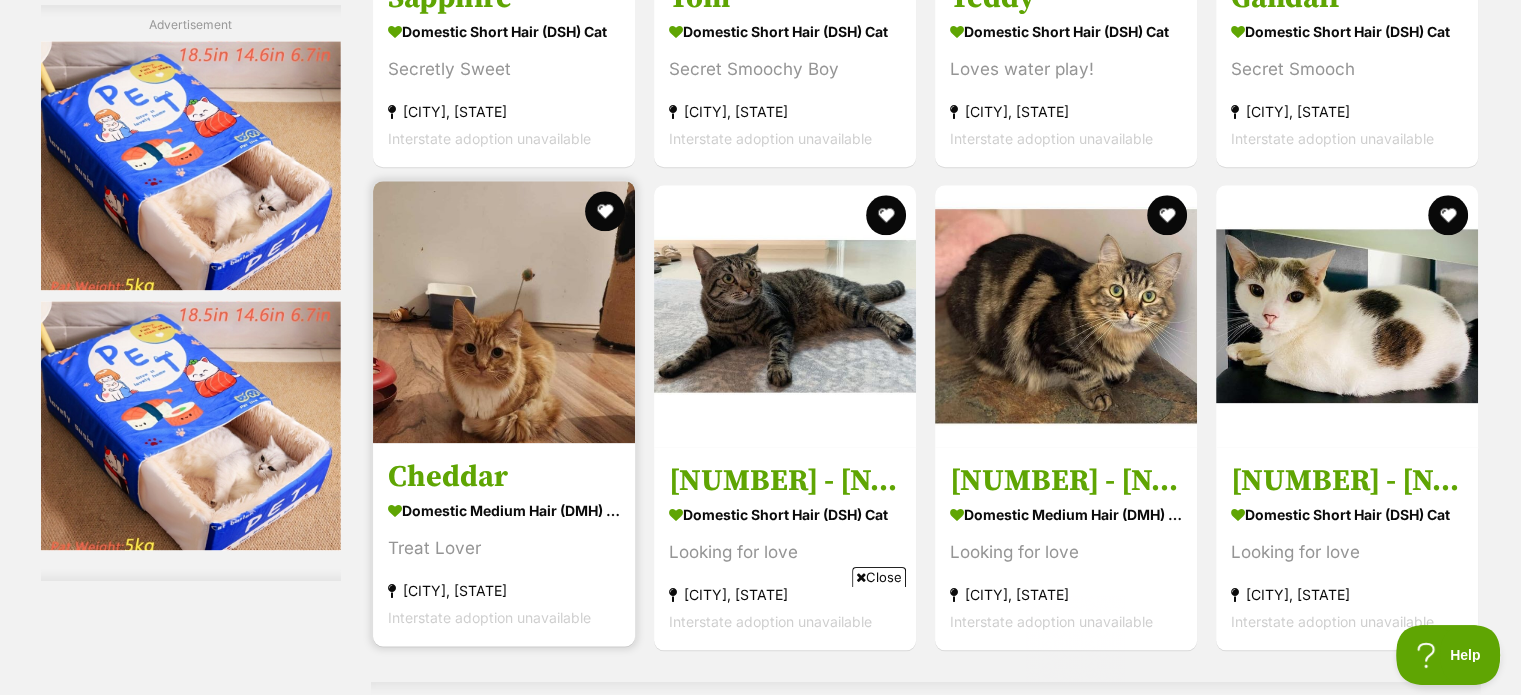 click on "Cheddar" at bounding box center (504, 477) 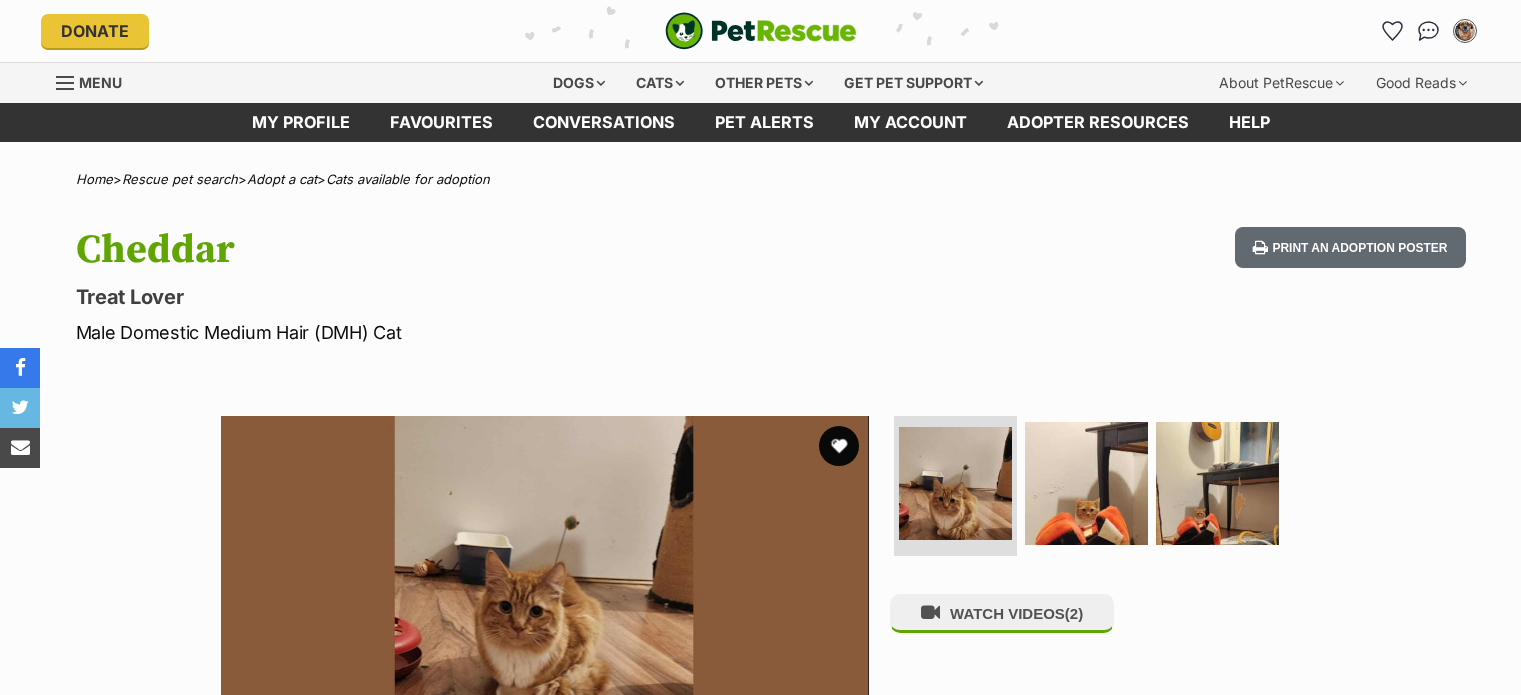 scroll, scrollTop: 0, scrollLeft: 0, axis: both 